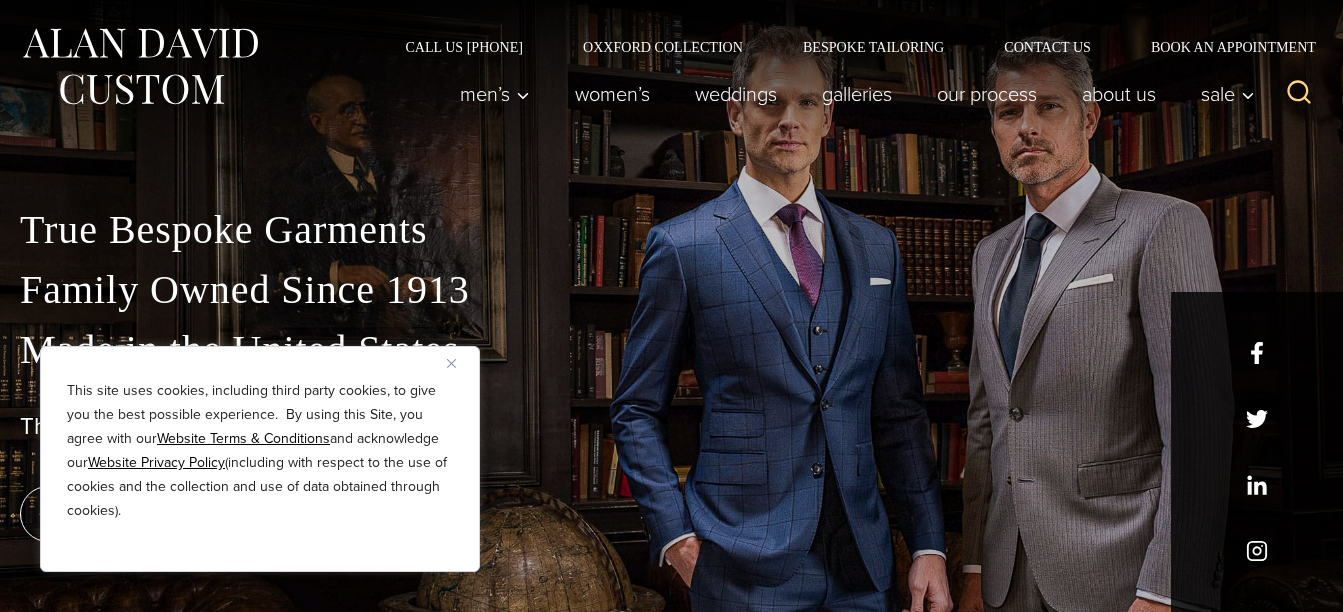 scroll, scrollTop: 100, scrollLeft: 0, axis: vertical 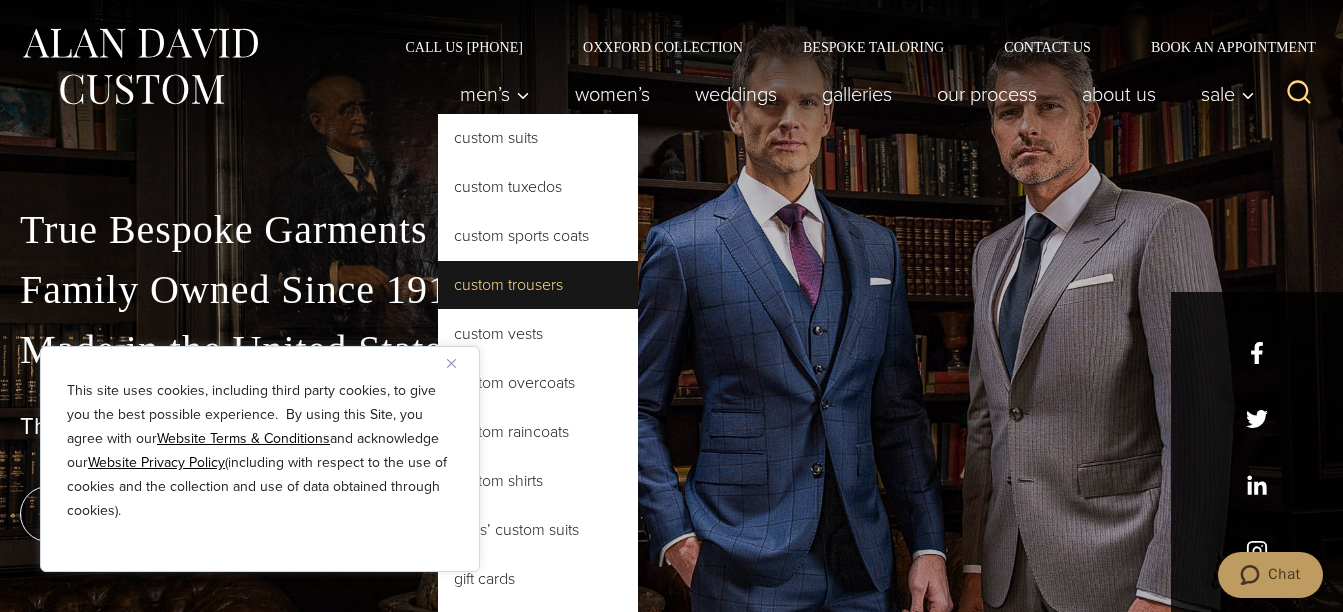 click on "Custom Trousers" at bounding box center [538, 285] 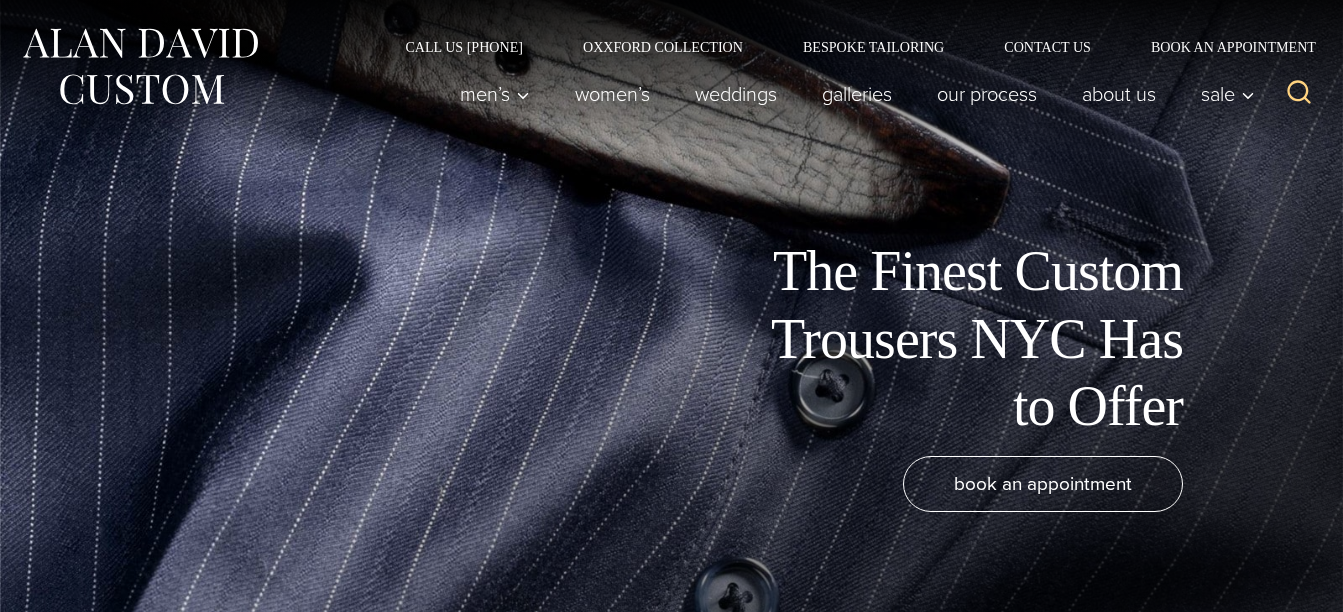 scroll, scrollTop: 0, scrollLeft: 0, axis: both 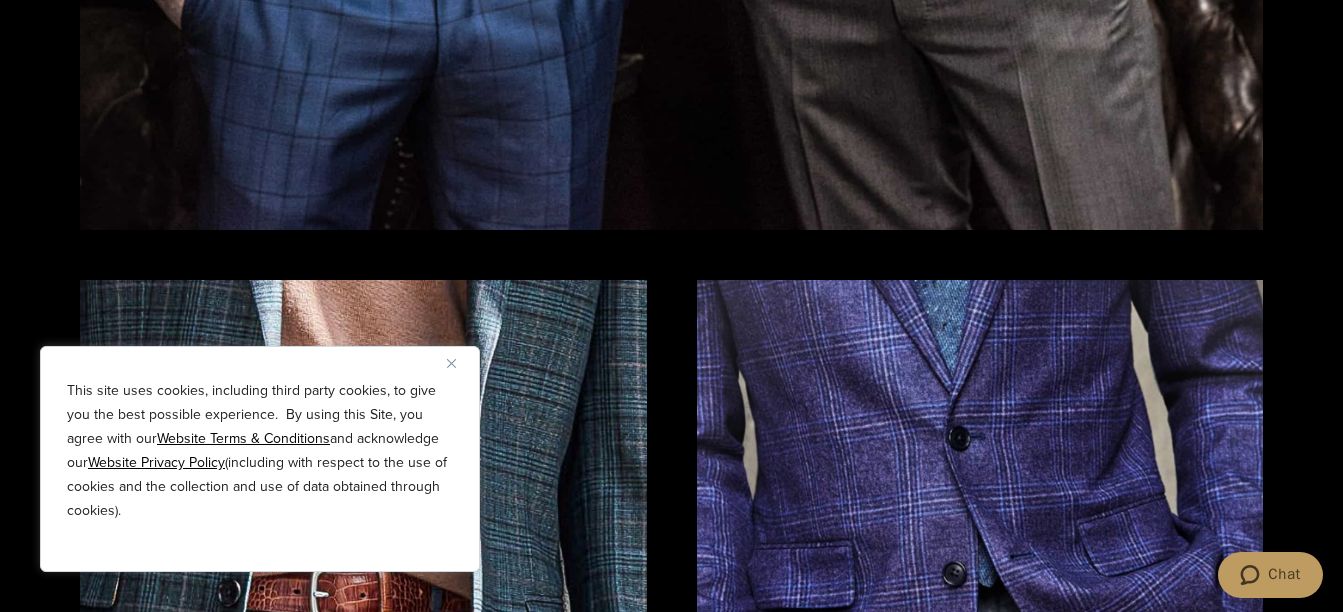 click at bounding box center (459, 363) 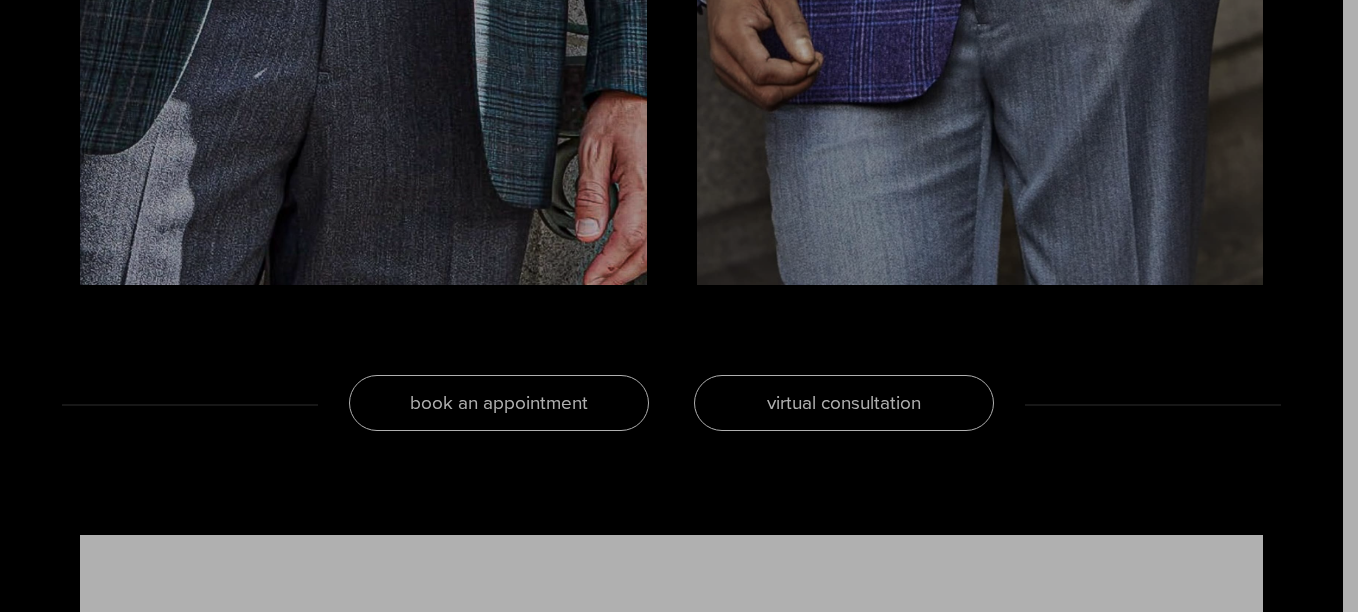 scroll, scrollTop: 3800, scrollLeft: 0, axis: vertical 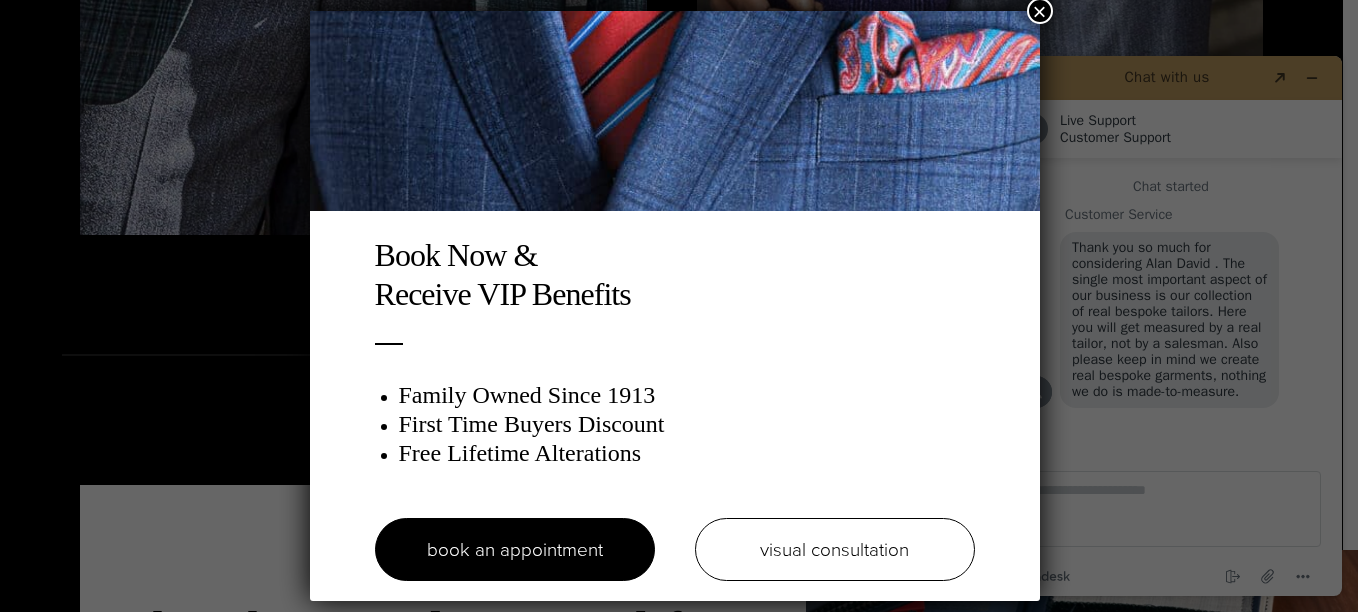 click on "Book Now &
Receive VIP Benefits
Family Owned Since 1913
First Time Buyers Discount
Free Lifetime Alterations
book an appointment
visual consultation
×" at bounding box center [679, 306] 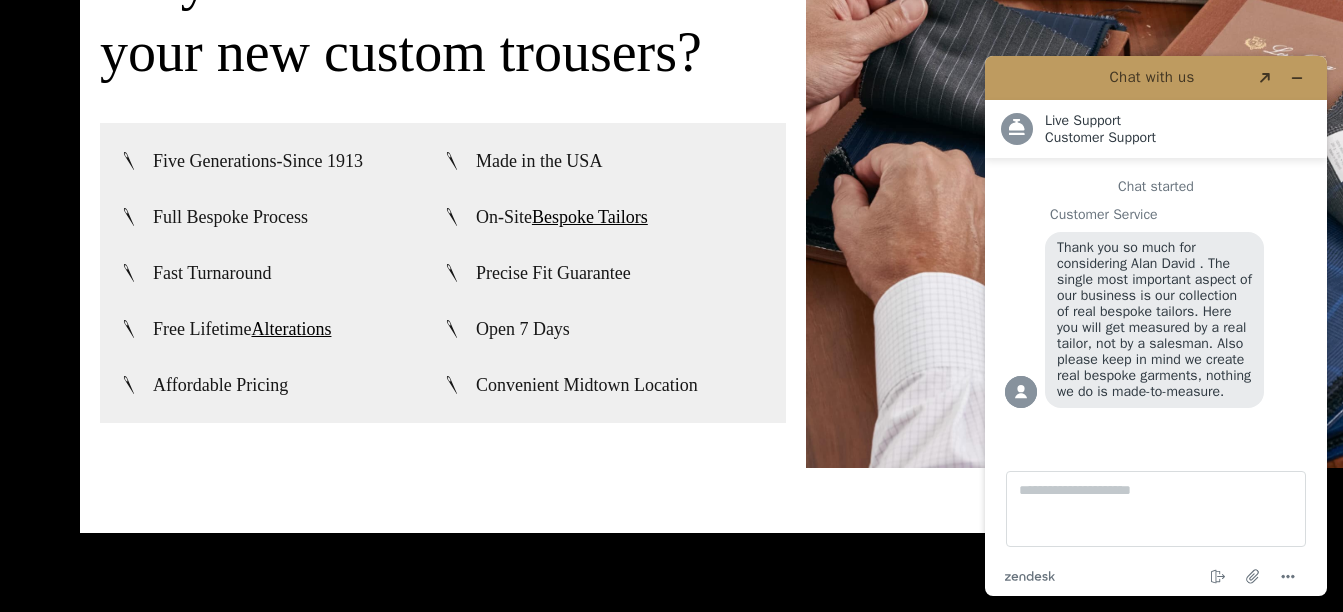 scroll, scrollTop: 4500, scrollLeft: 0, axis: vertical 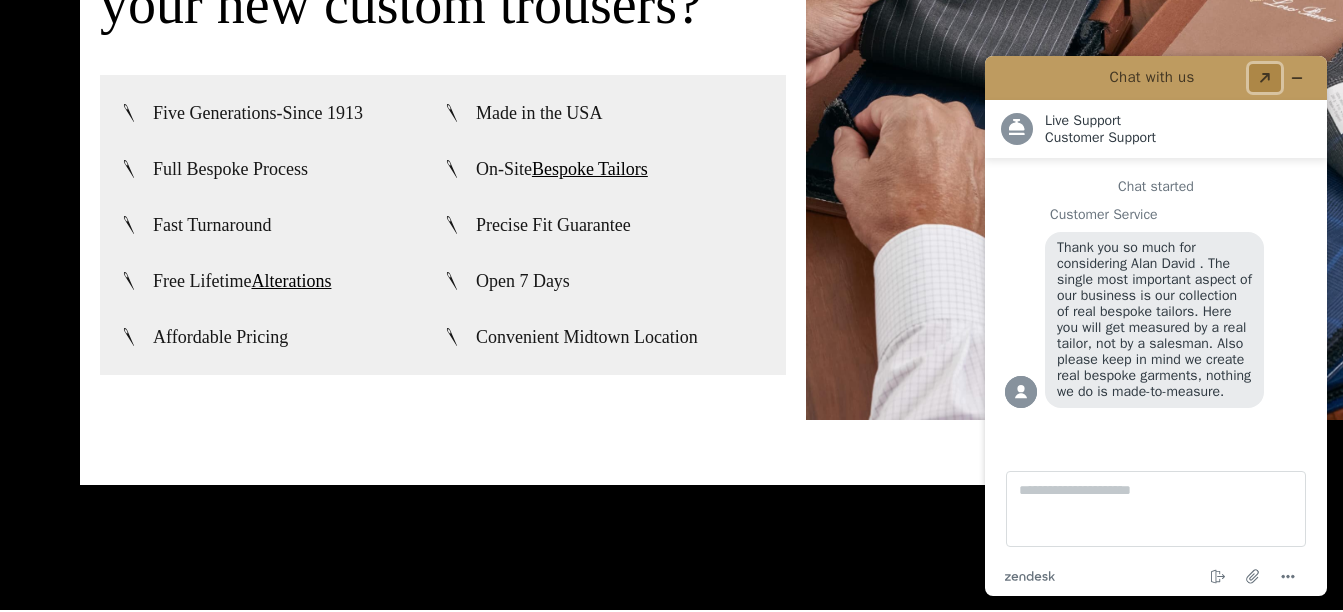 click on "Created with Sketch." at bounding box center [1265, 78] 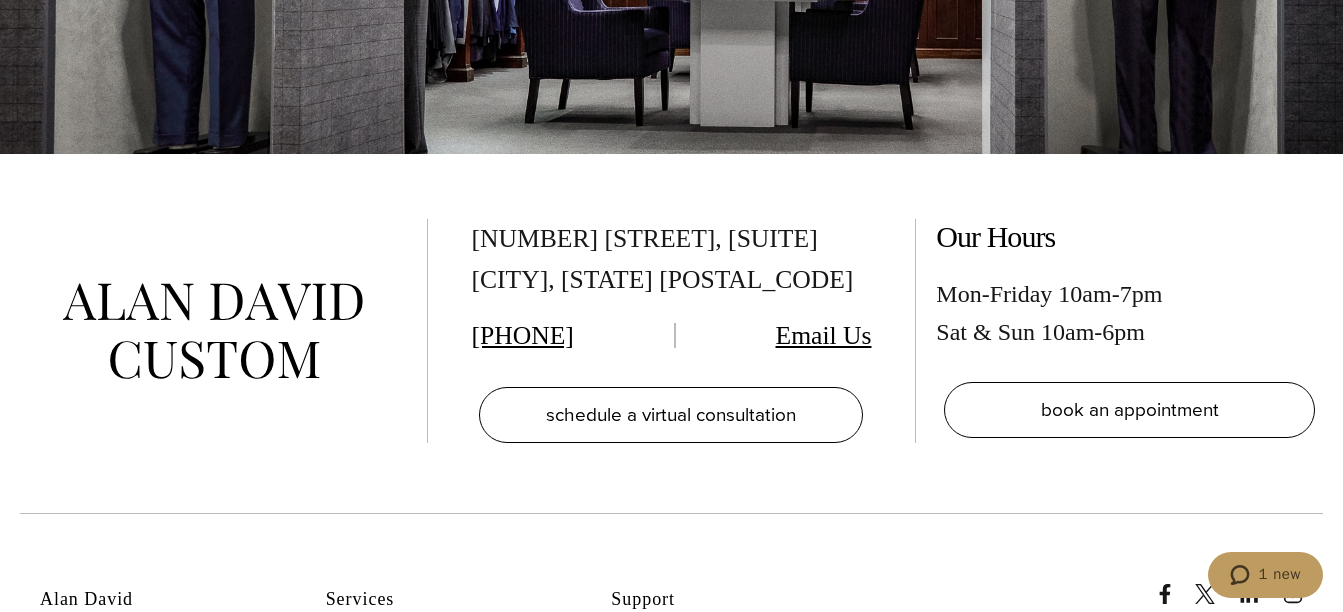 scroll, scrollTop: 10400, scrollLeft: 0, axis: vertical 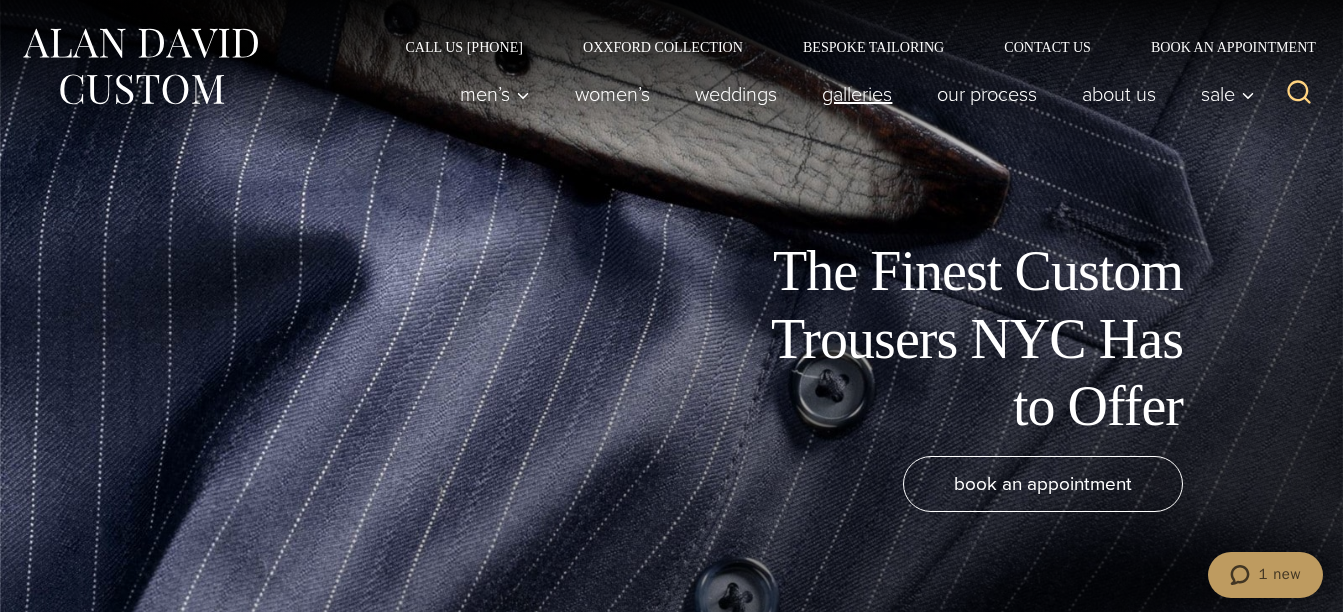 click on "Galleries" at bounding box center (857, 94) 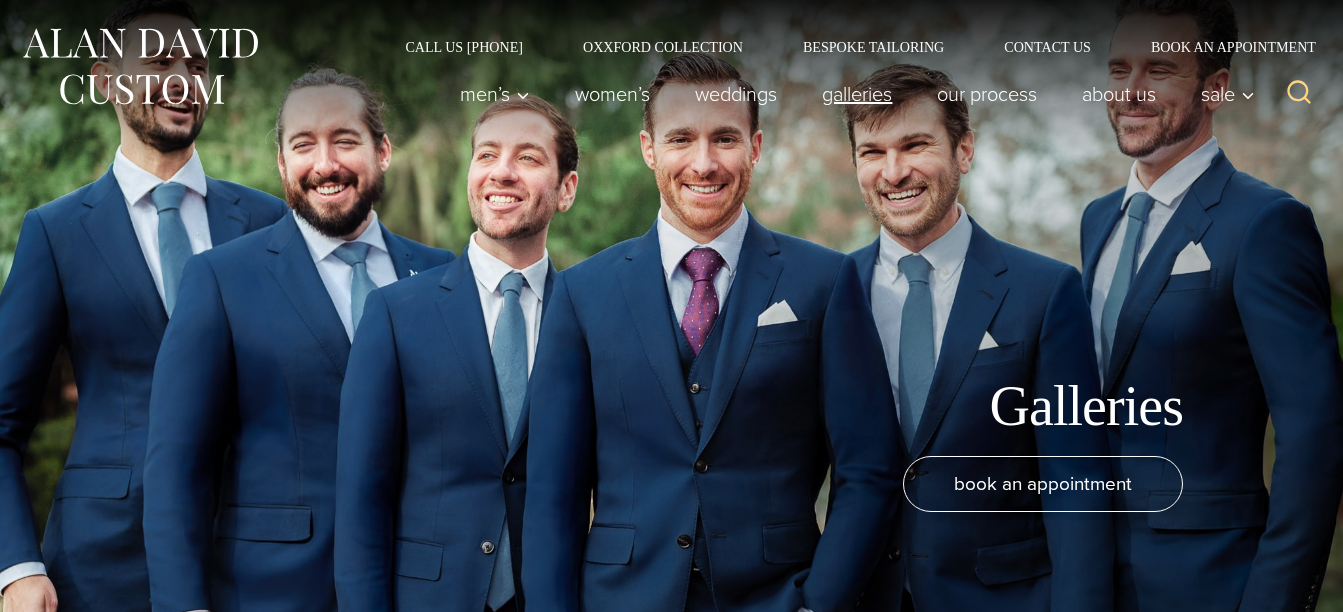 scroll, scrollTop: 0, scrollLeft: 0, axis: both 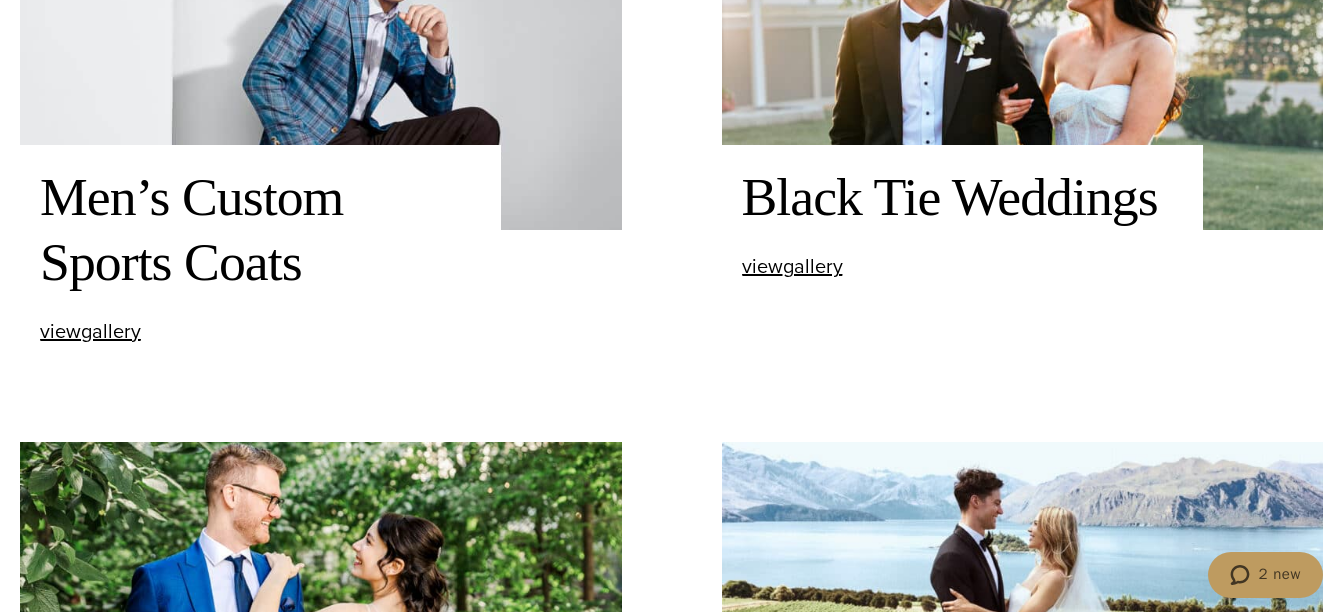 click at bounding box center [321, 72] 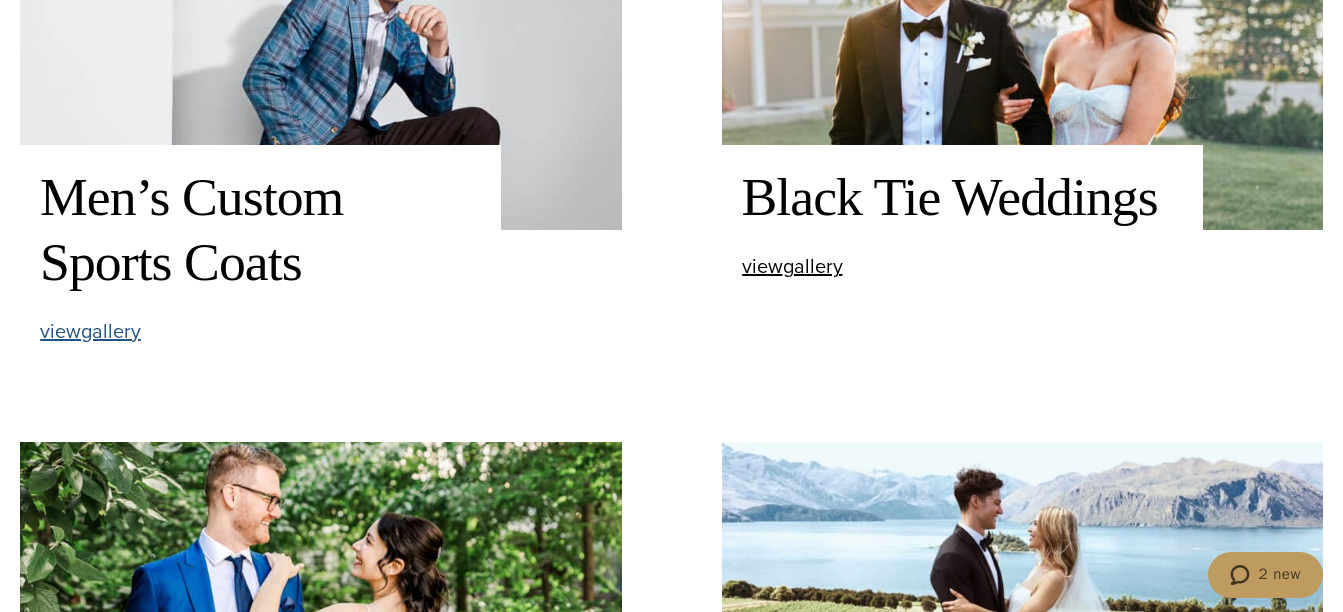 click on "view  Men’s Custom Sports Coats  gallery" at bounding box center [90, 331] 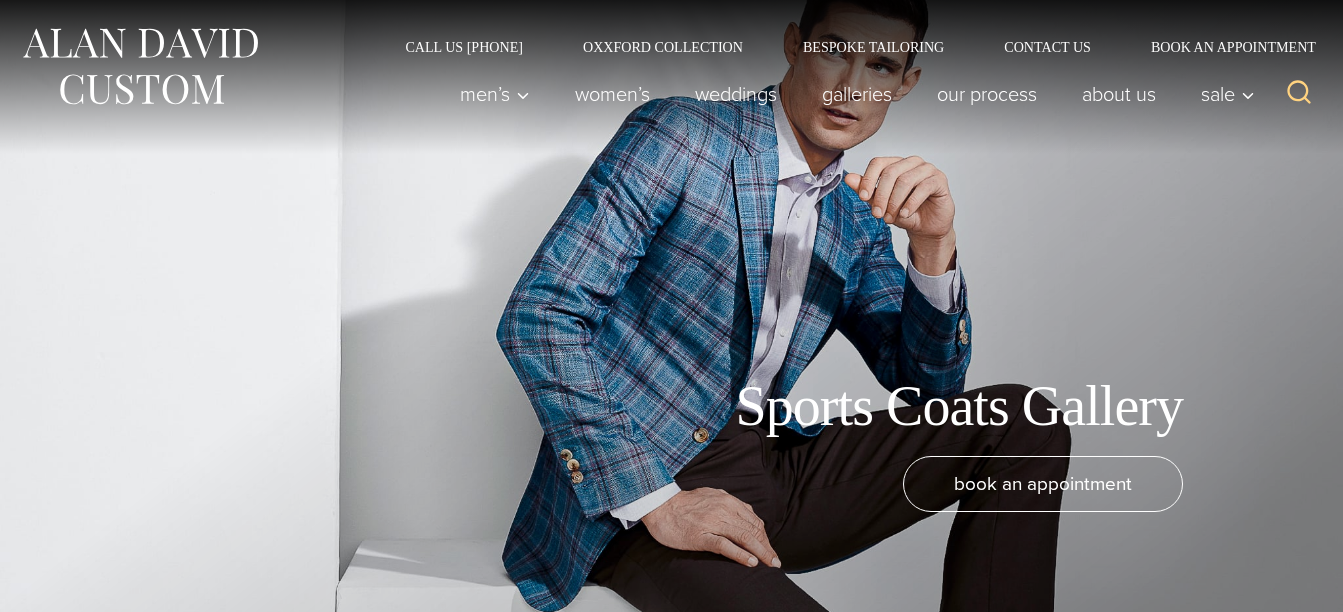 scroll, scrollTop: 0, scrollLeft: 0, axis: both 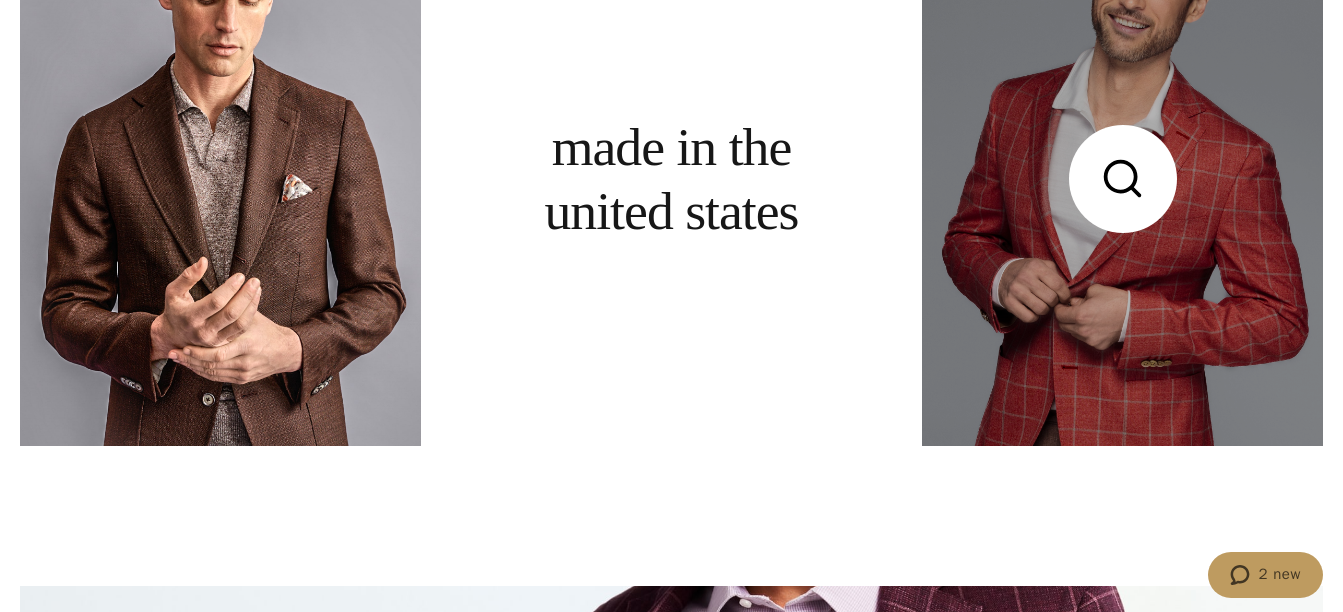 click at bounding box center (1122, 179) 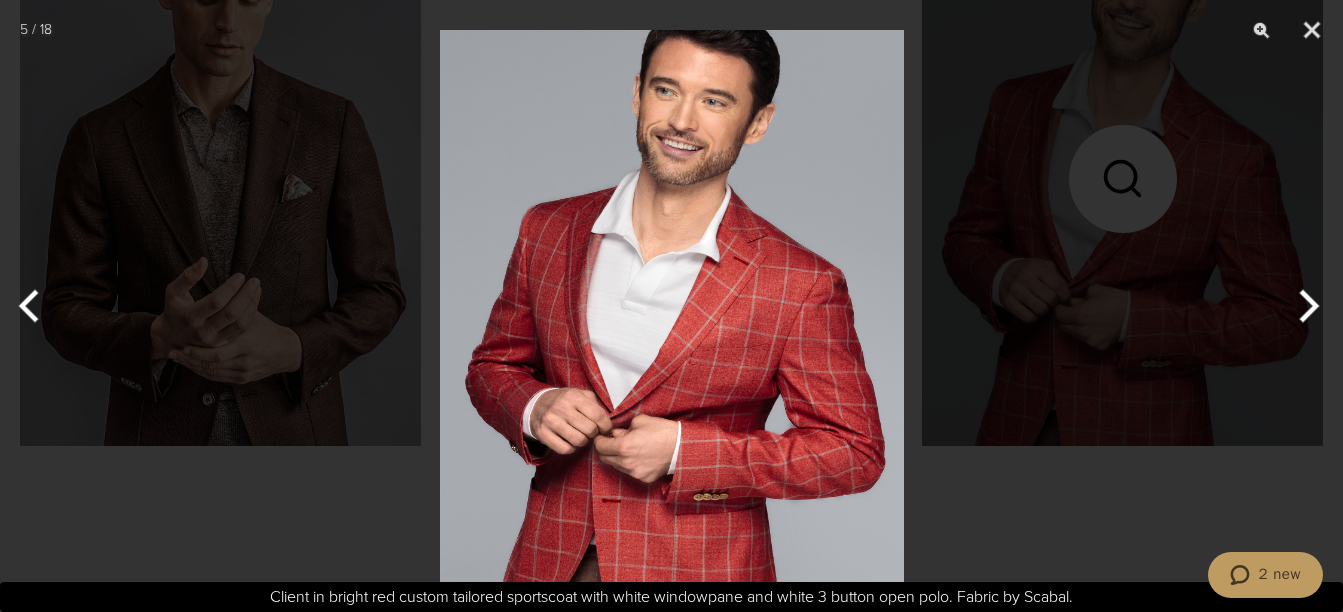 click at bounding box center [672, 306] 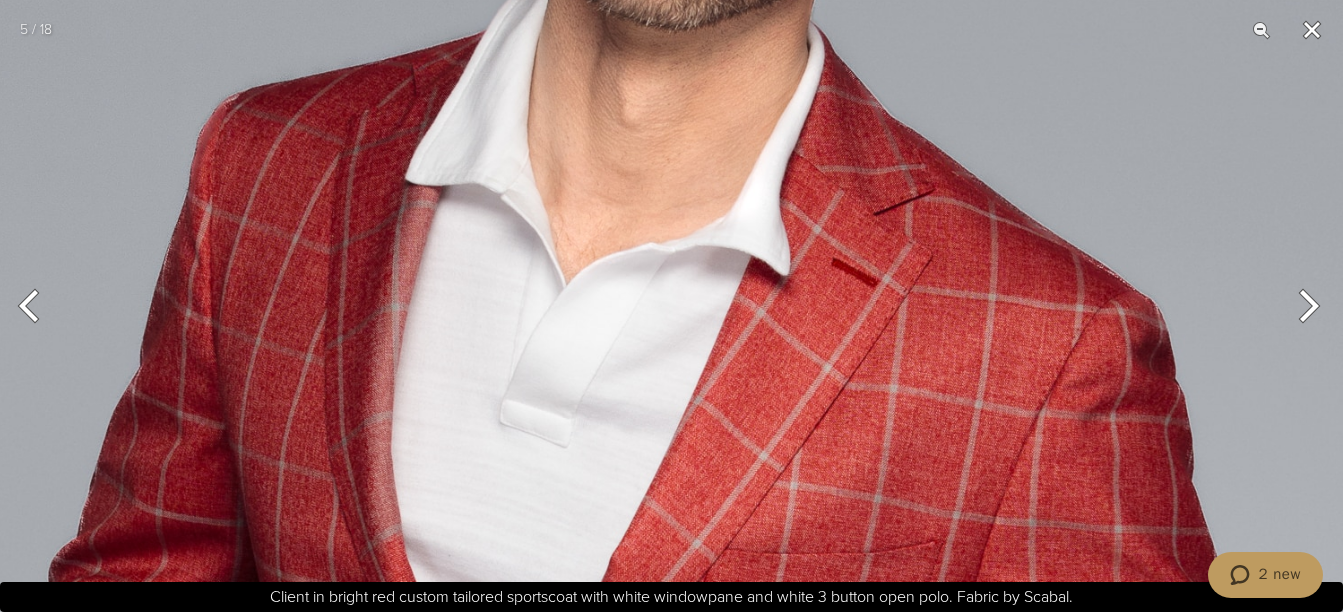 click at bounding box center [1312, 30] 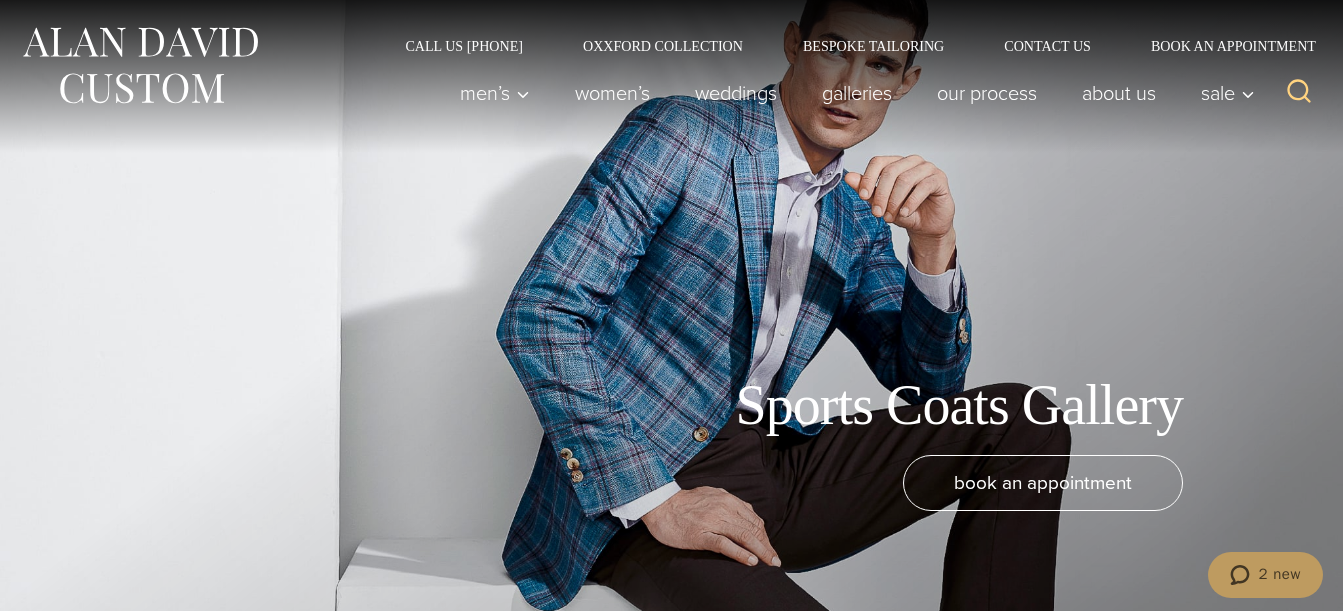 scroll, scrollTop: 0, scrollLeft: 0, axis: both 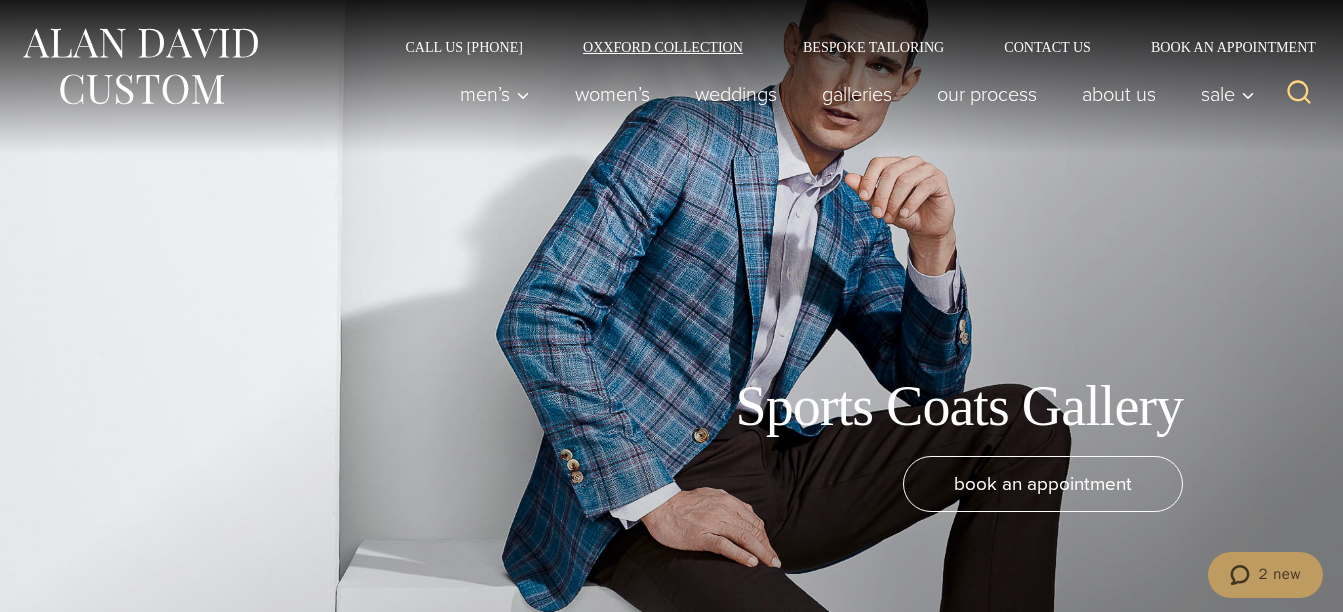 click on "Oxxford Collection" at bounding box center [663, 47] 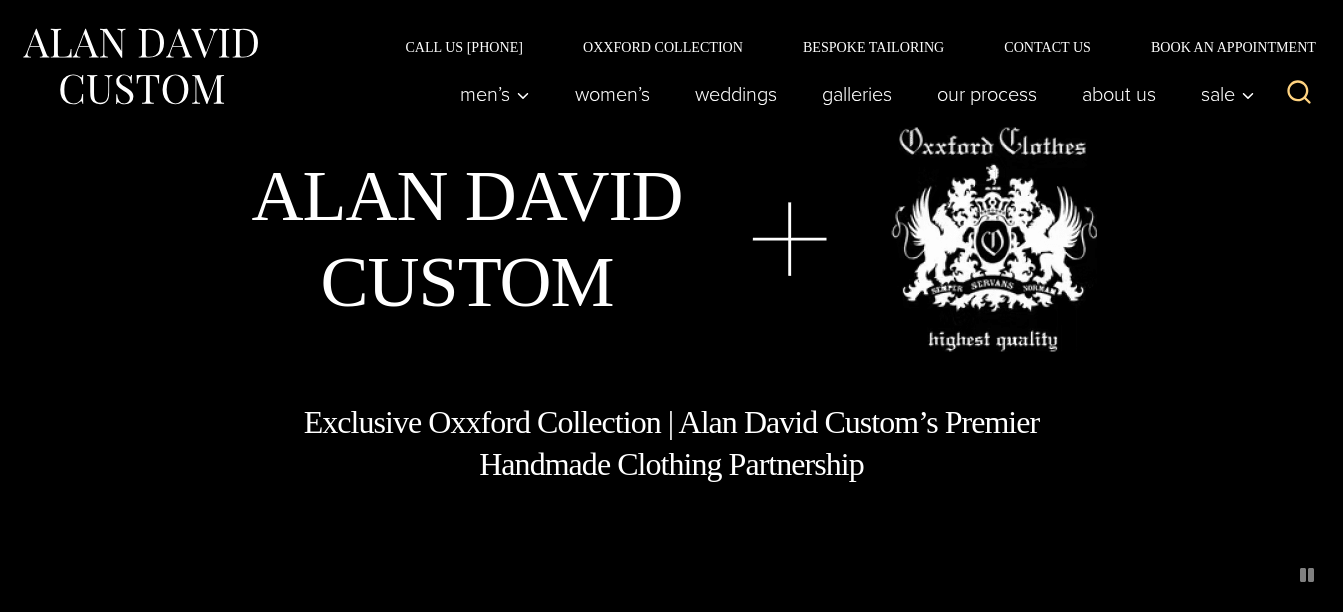 scroll, scrollTop: 0, scrollLeft: 0, axis: both 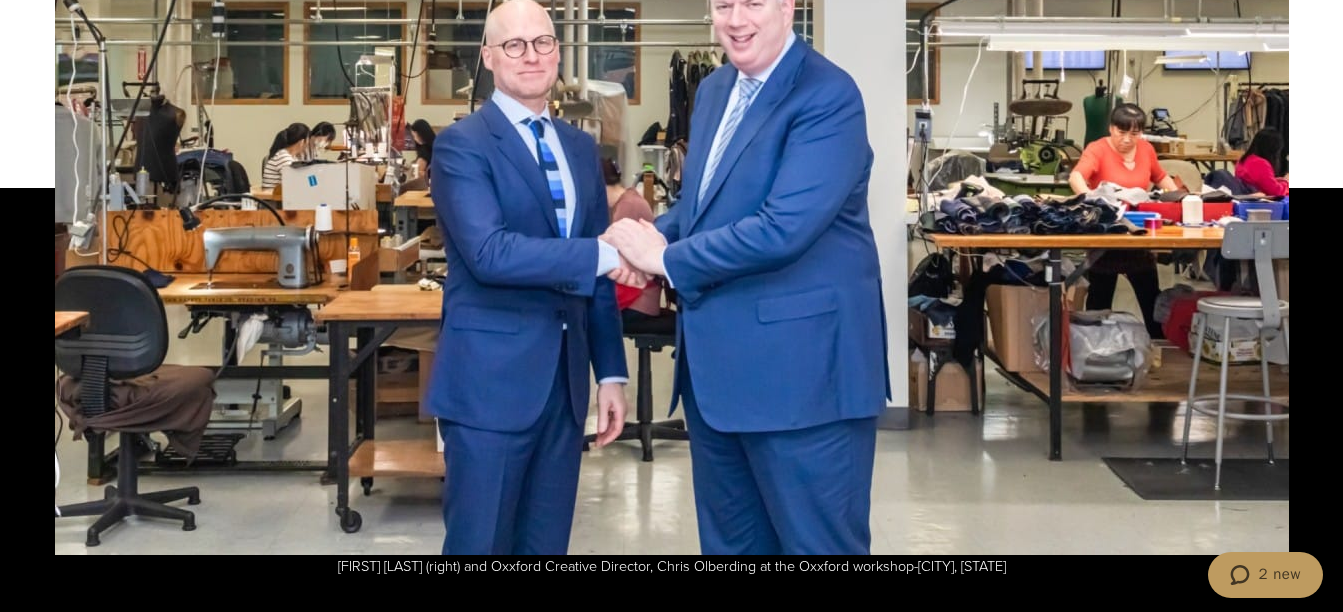 drag, startPoint x: 1342, startPoint y: 372, endPoint x: 1340, endPoint y: 354, distance: 18.110771 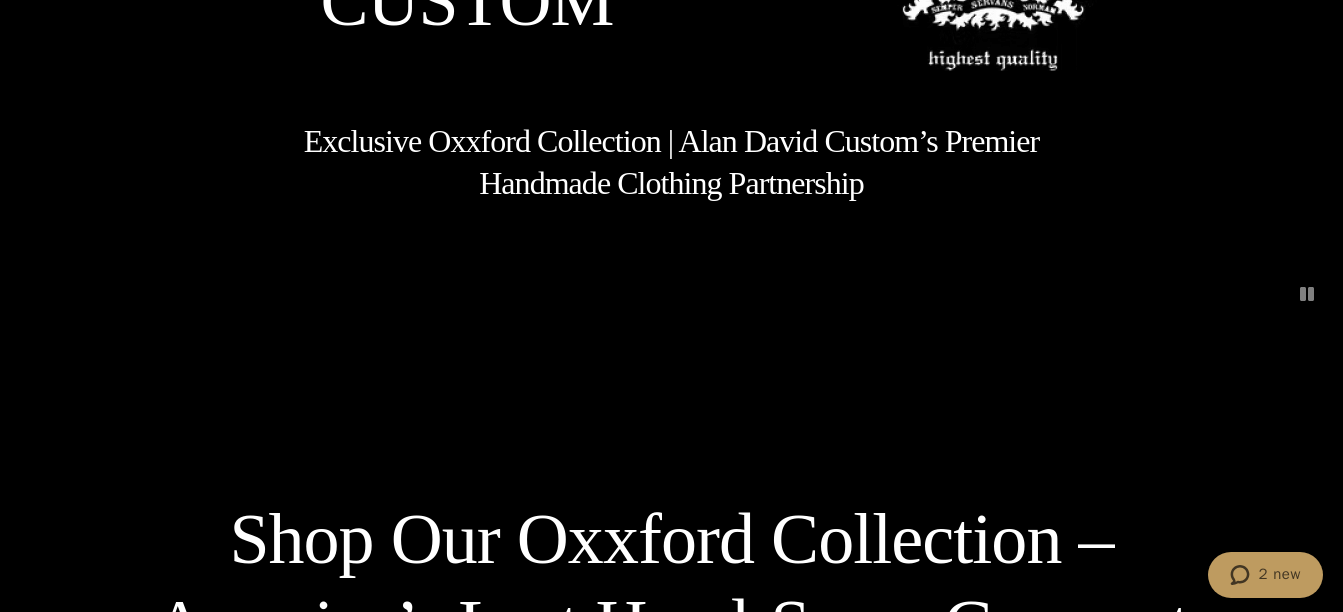 scroll, scrollTop: 0, scrollLeft: 0, axis: both 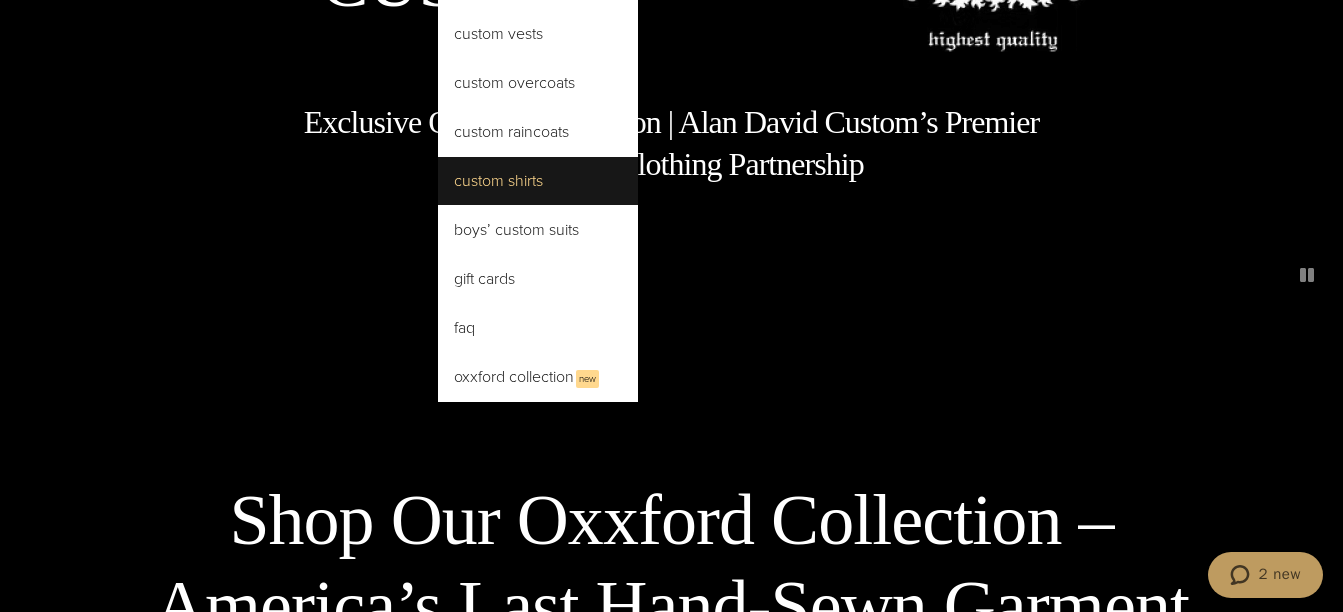 click on "Custom Shirts" at bounding box center (538, 181) 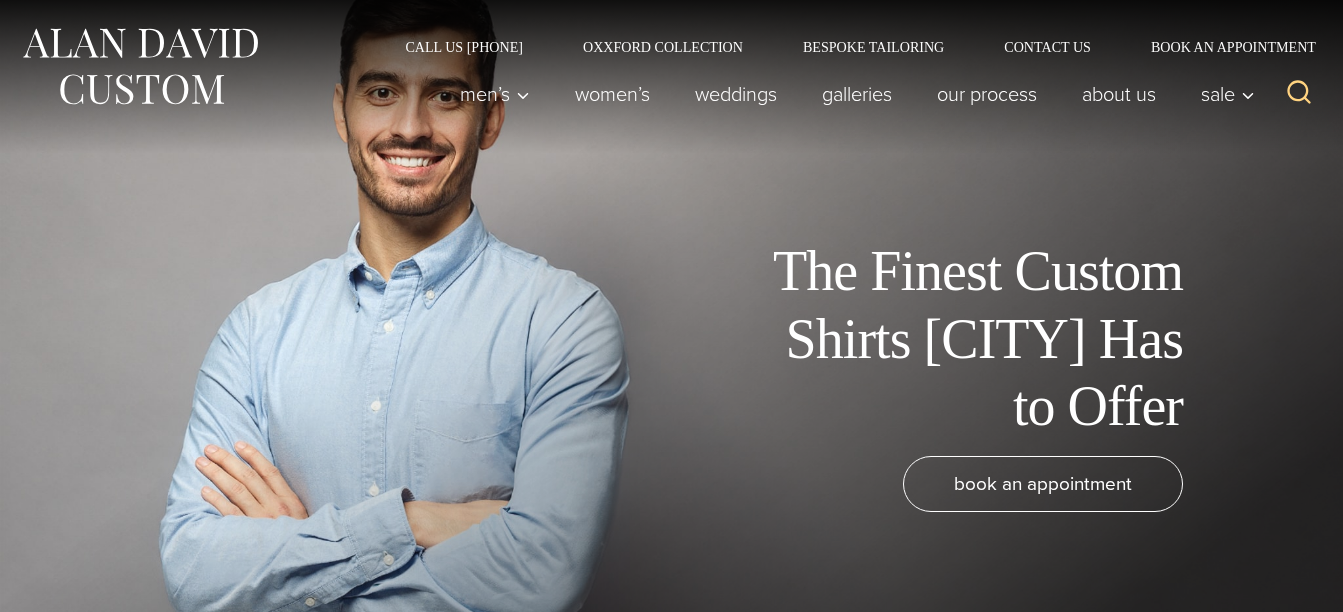 scroll, scrollTop: 0, scrollLeft: 0, axis: both 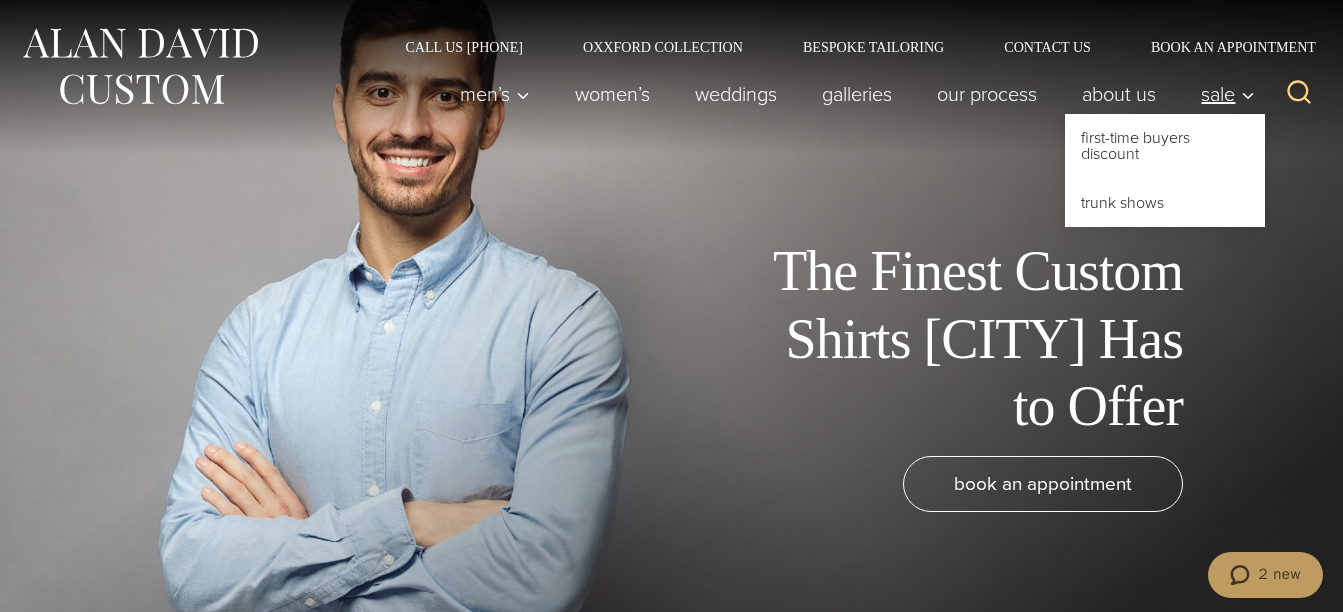 click on "Sale" at bounding box center [1228, 94] 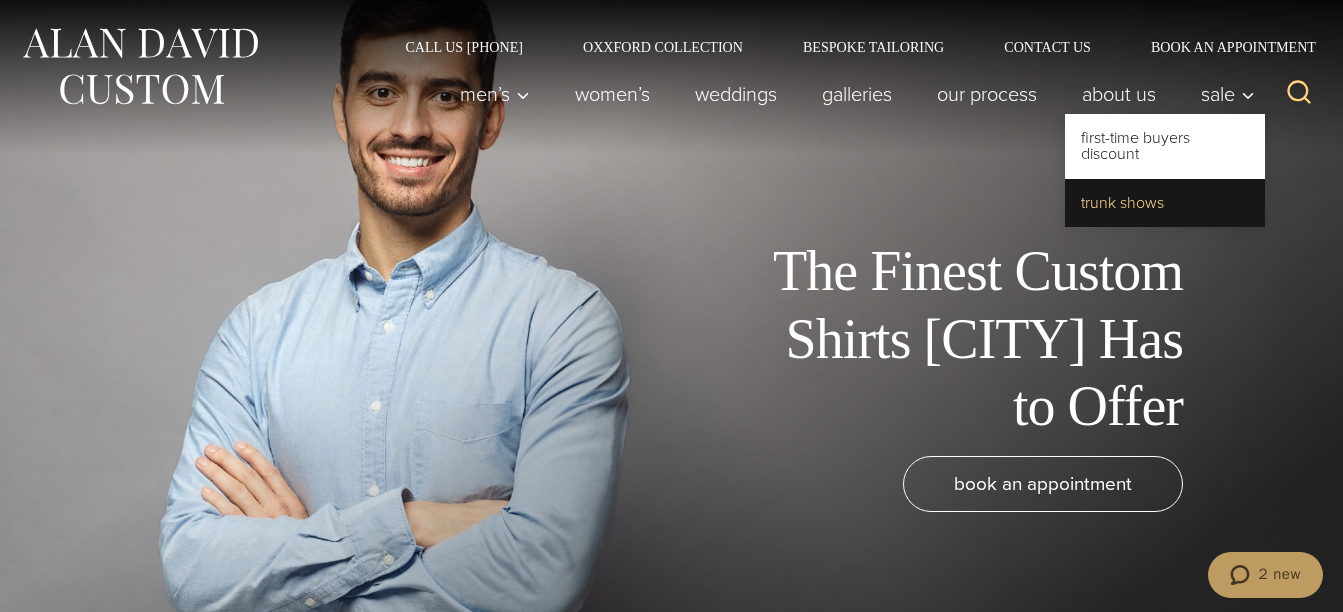 click on "Trunk Shows" at bounding box center [1165, 203] 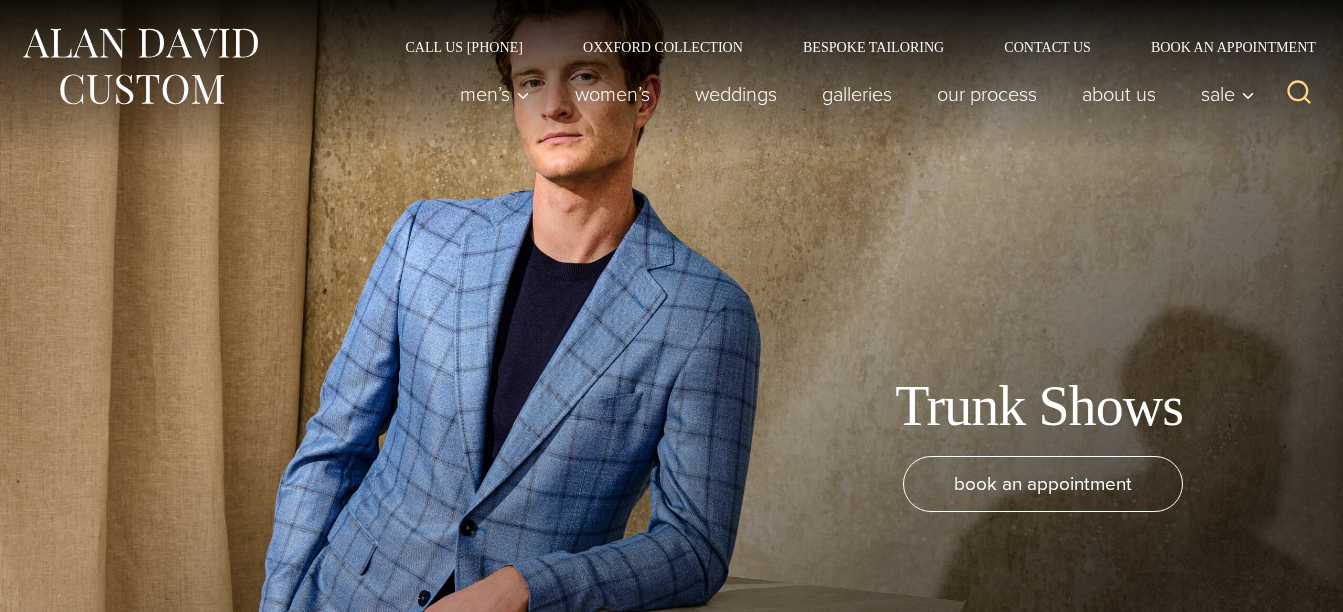 scroll, scrollTop: 0, scrollLeft: 0, axis: both 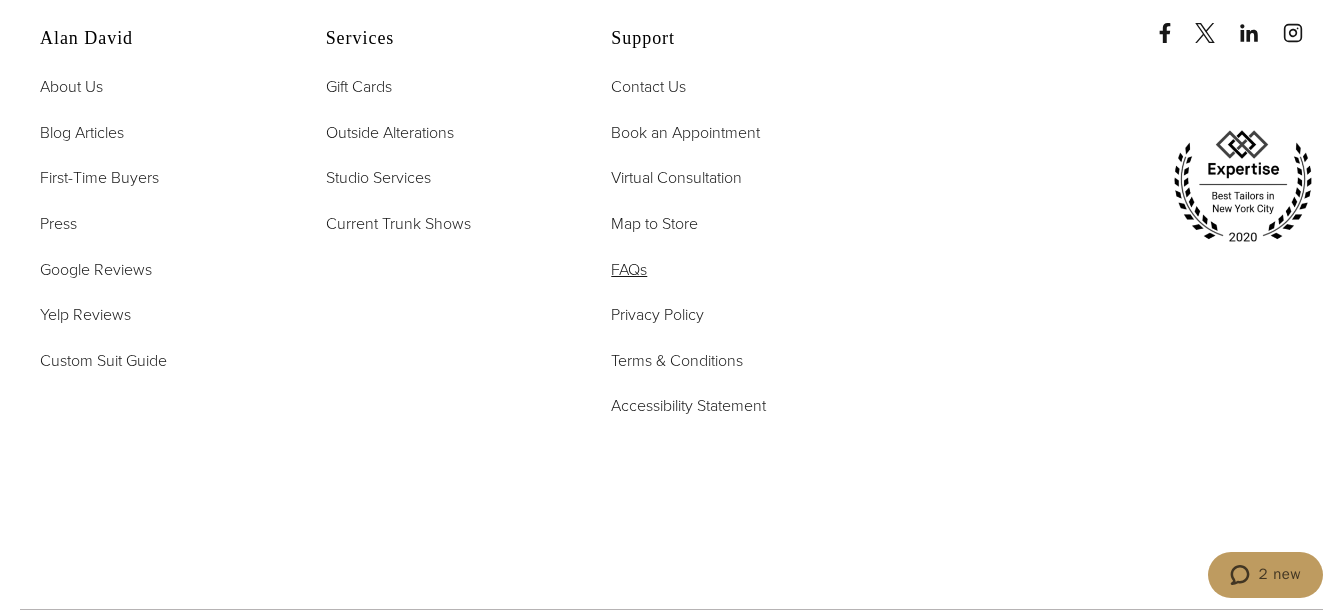 click on "FAQs" at bounding box center (629, 269) 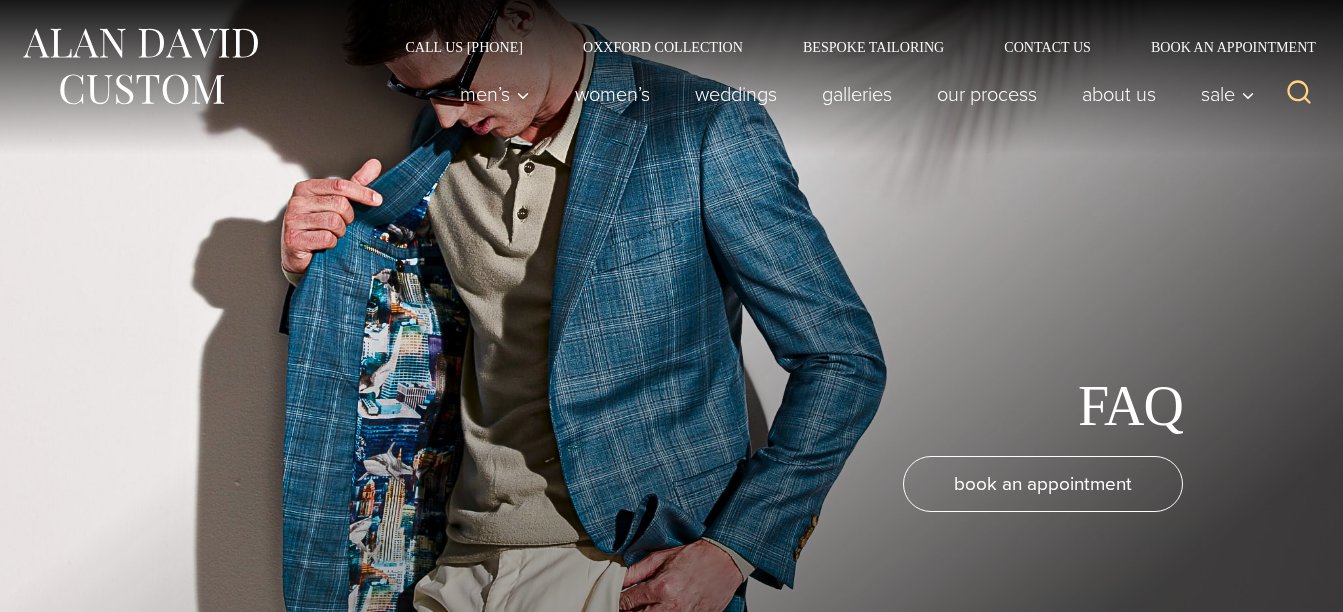 scroll, scrollTop: 0, scrollLeft: 0, axis: both 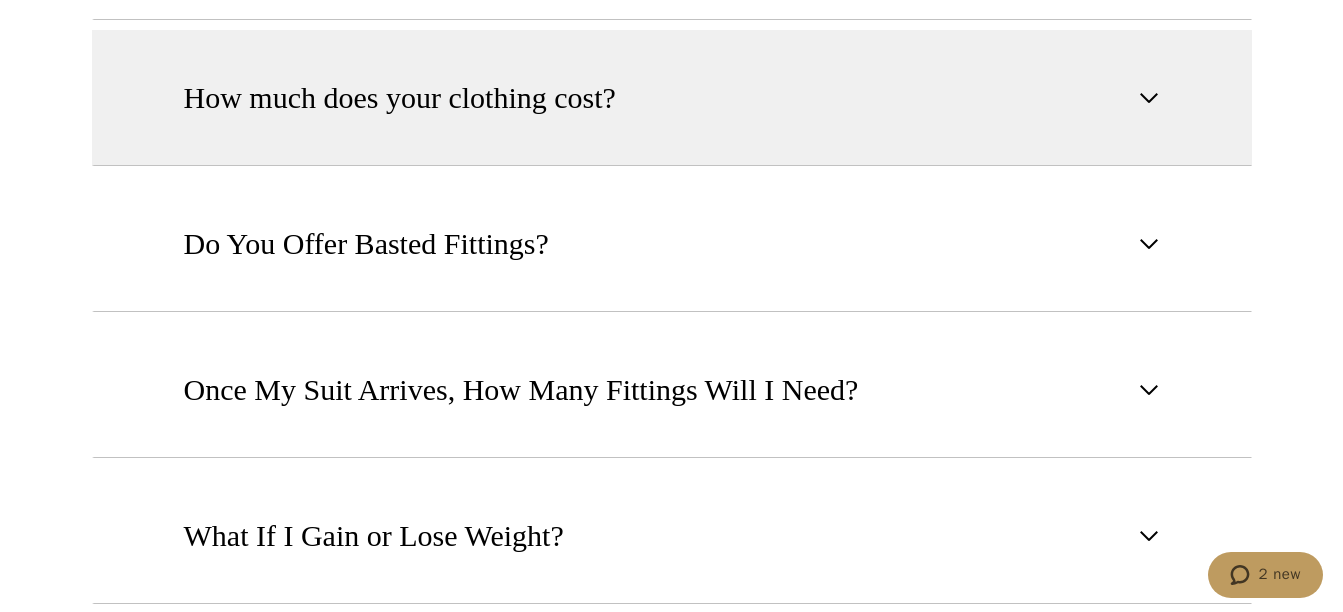 click at bounding box center (1149, 98) 